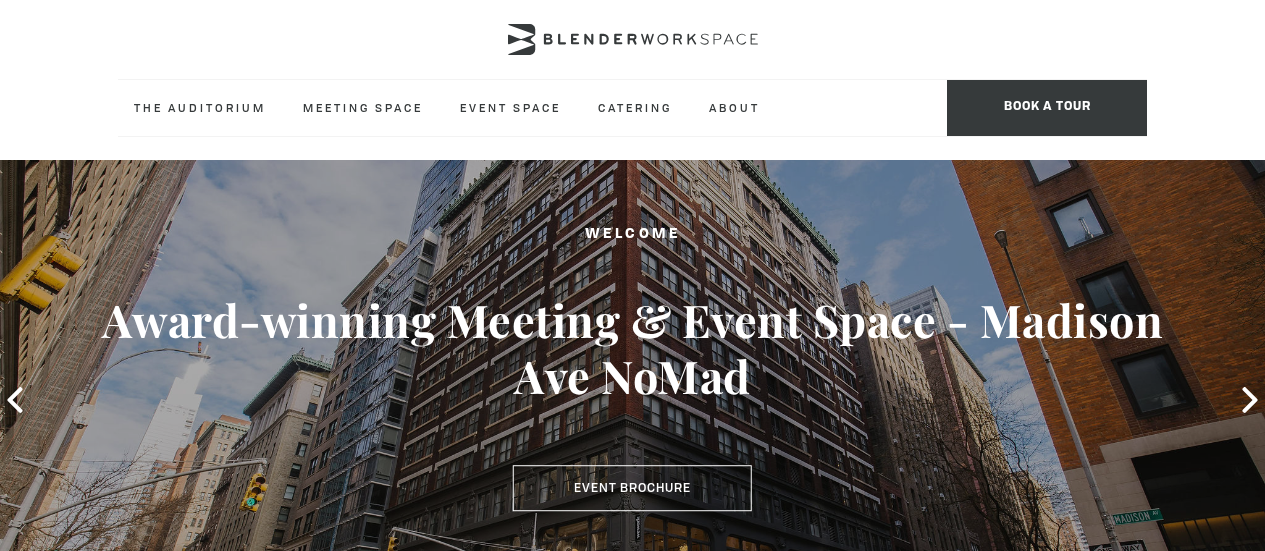 scroll, scrollTop: 0, scrollLeft: 0, axis: both 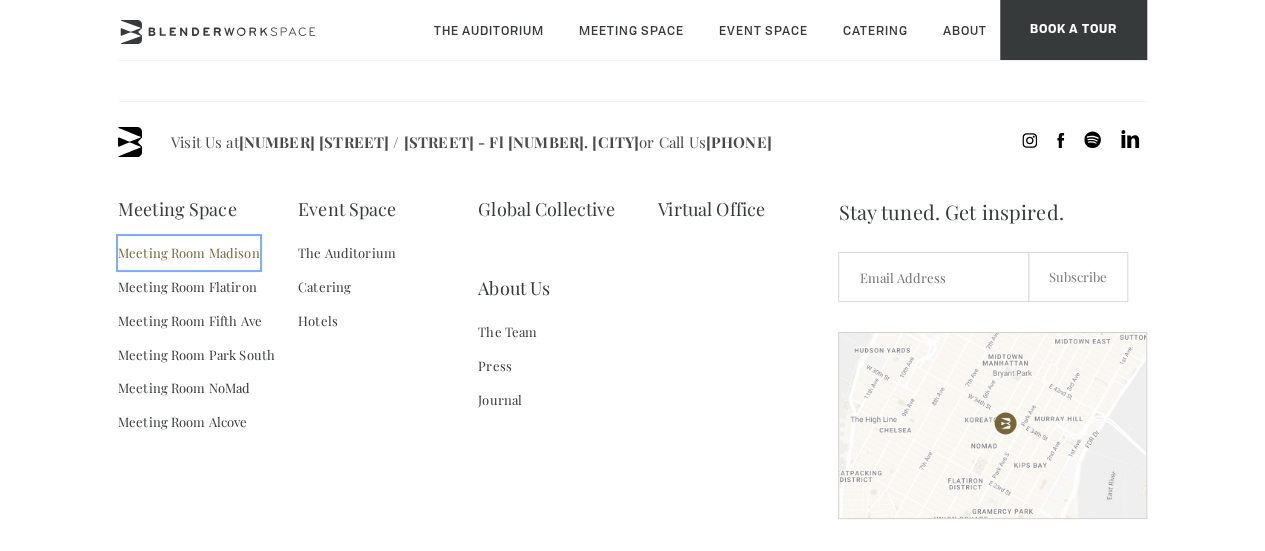 click on "Meeting Room Madison" at bounding box center [189, 253] 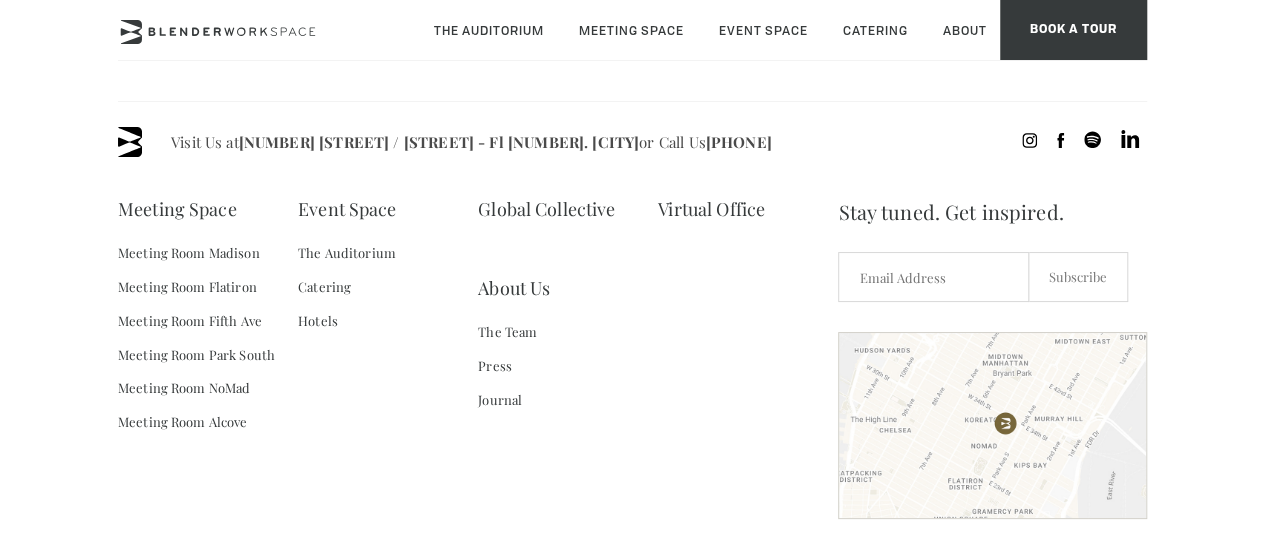 scroll, scrollTop: 2794, scrollLeft: 0, axis: vertical 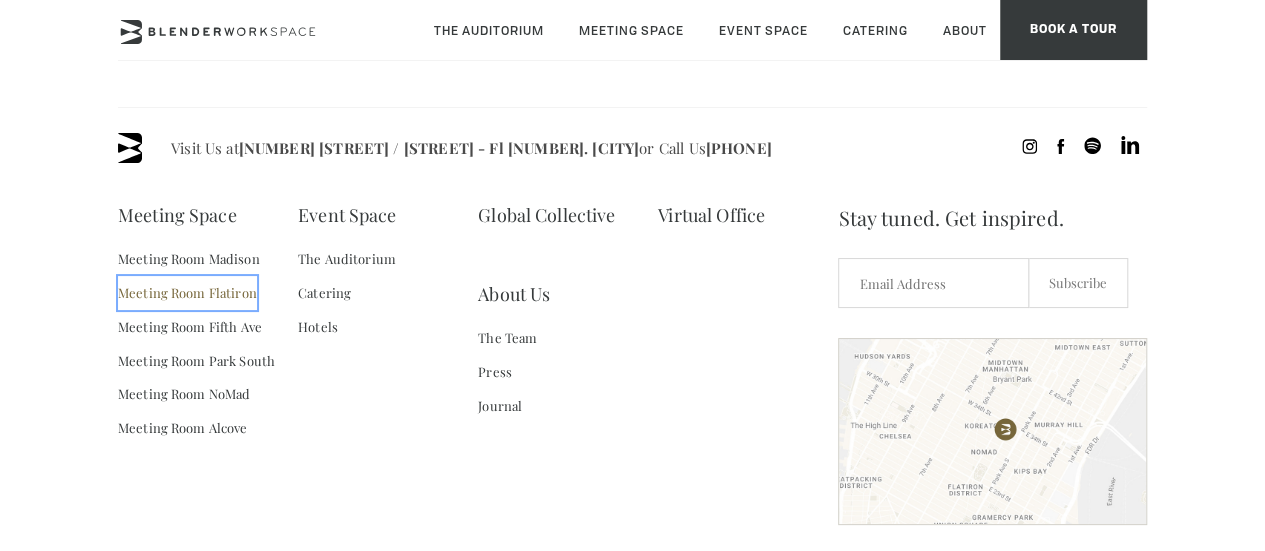 click on "Meeting Room Flatiron" at bounding box center [187, 293] 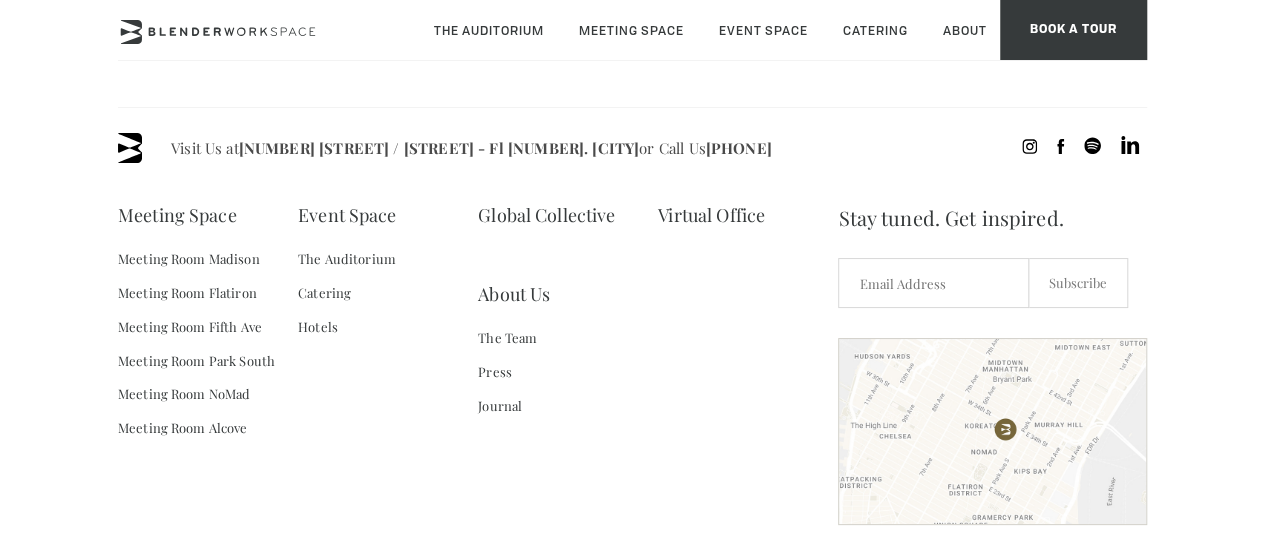 scroll, scrollTop: 2789, scrollLeft: 0, axis: vertical 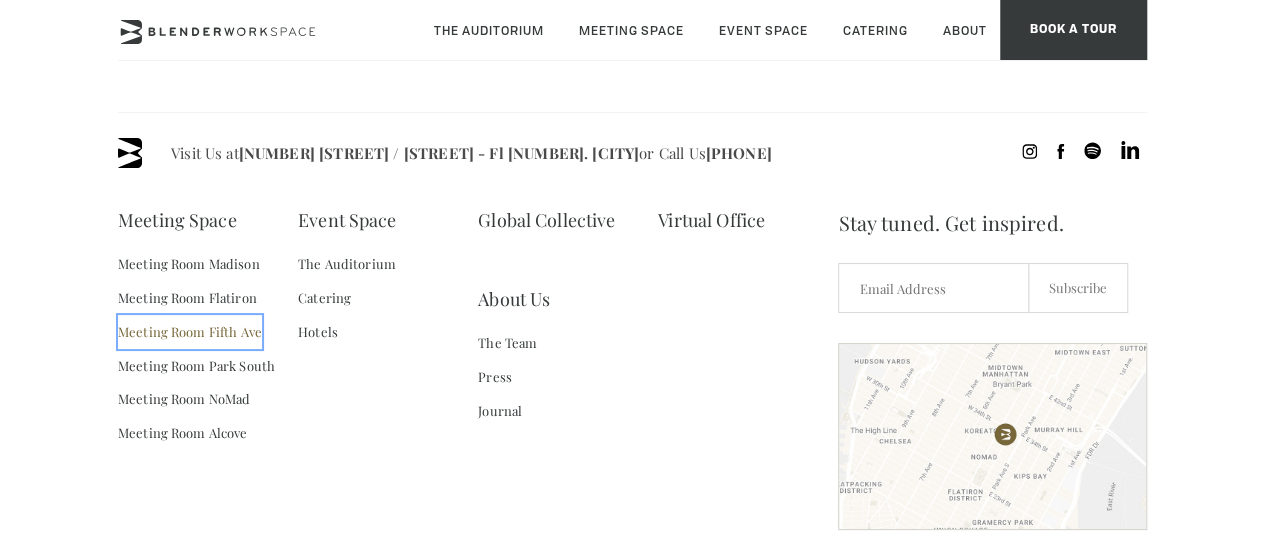 click on "Meeting Room Fifth Ave" at bounding box center [190, 332] 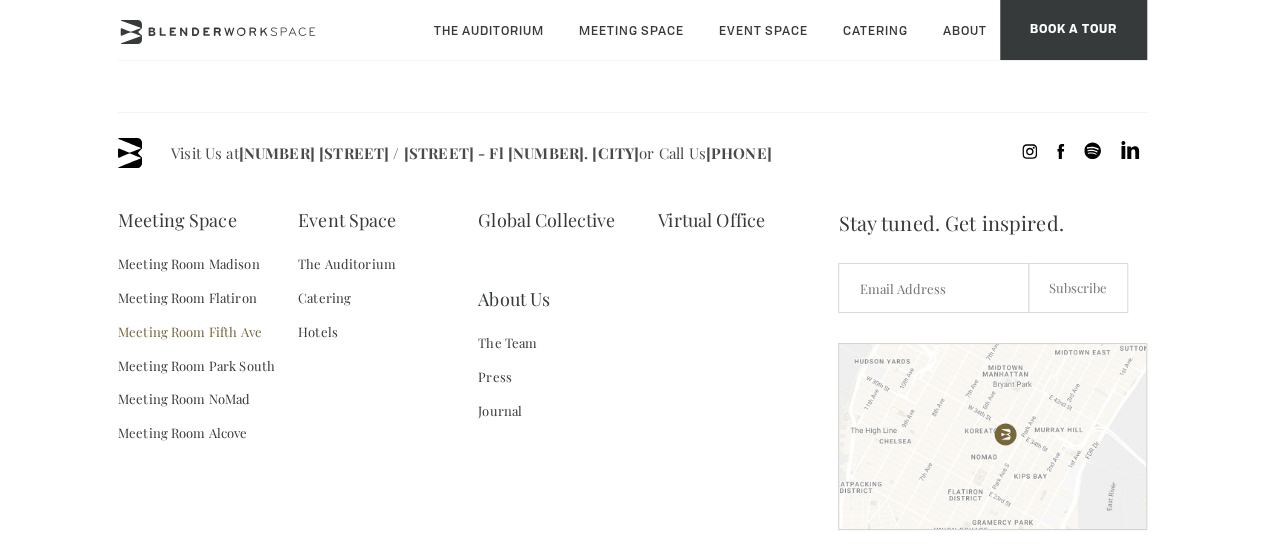 scroll, scrollTop: 2784, scrollLeft: 0, axis: vertical 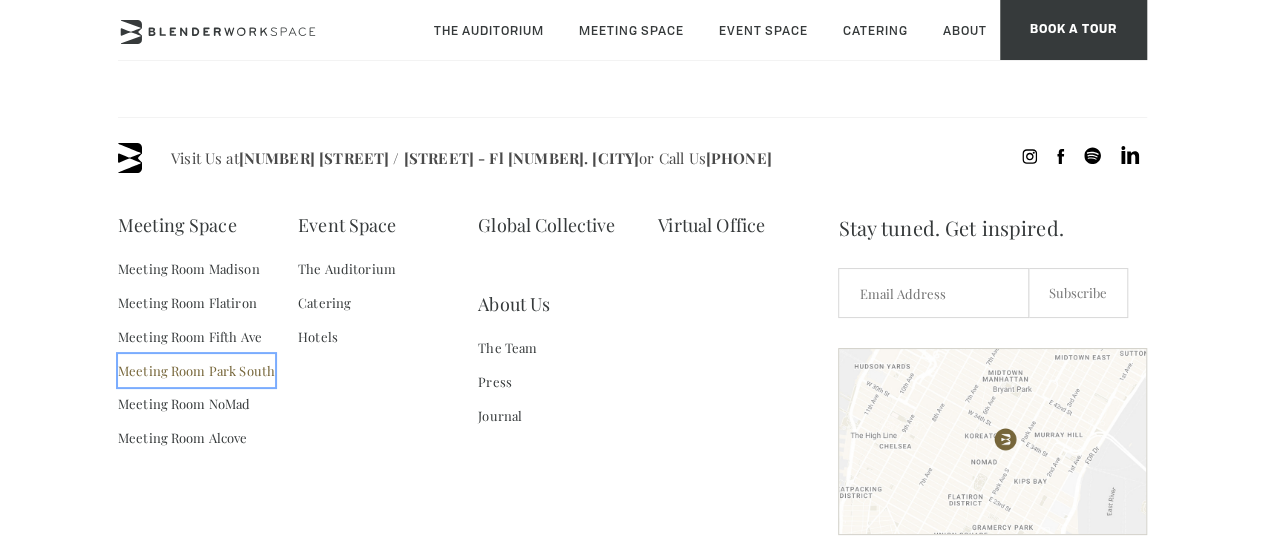 click on "Meeting Room Park South" at bounding box center (196, 371) 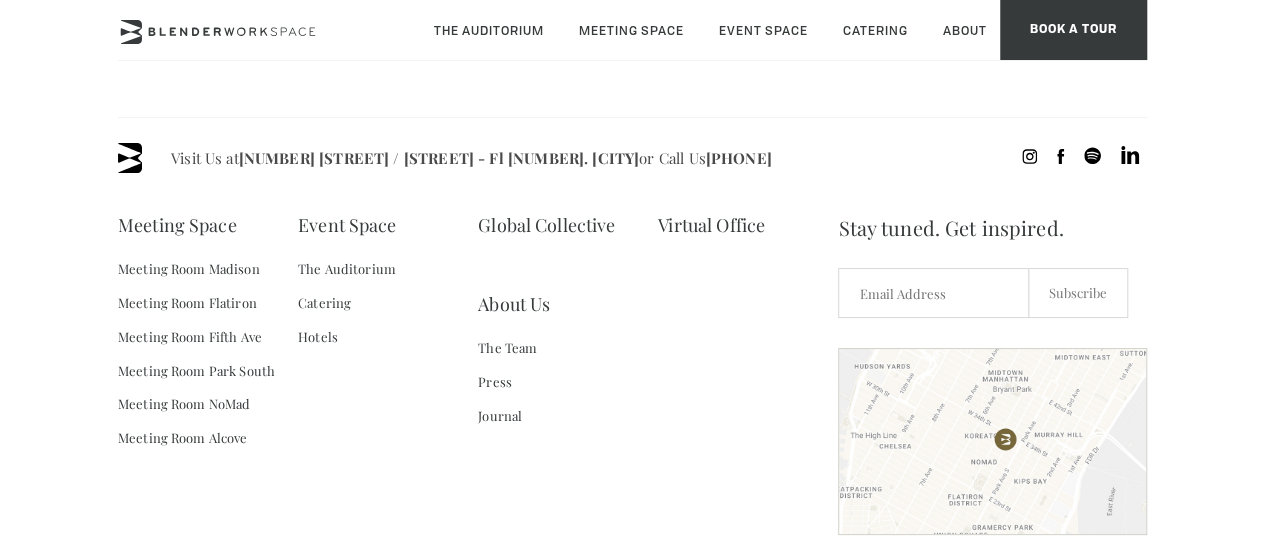 scroll, scrollTop: 2778, scrollLeft: 0, axis: vertical 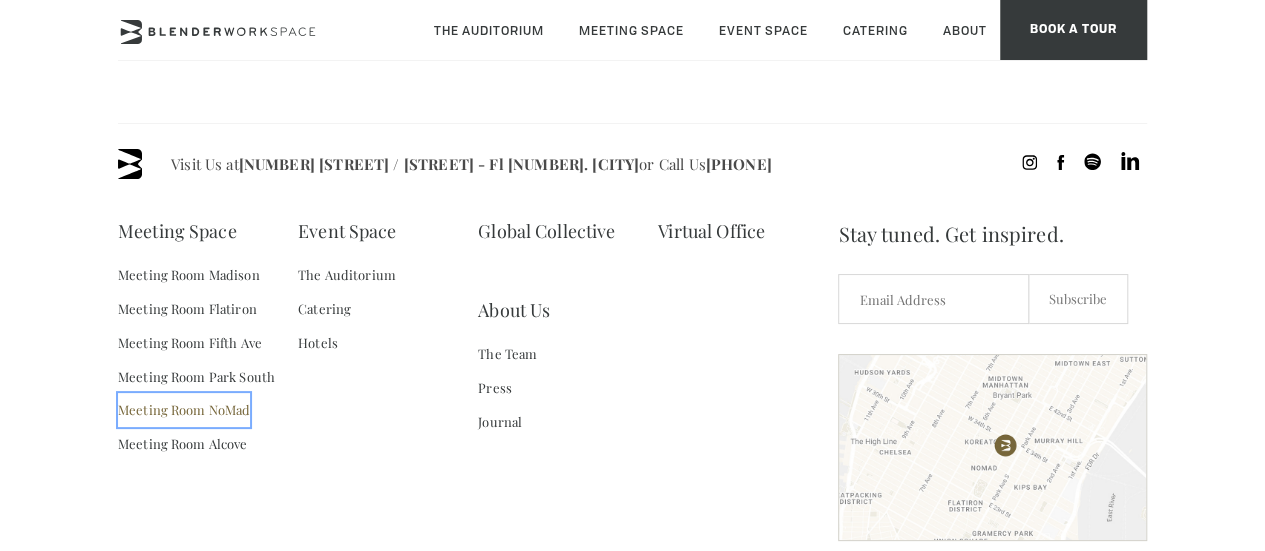 click on "Meeting Room NoMad" at bounding box center [184, 410] 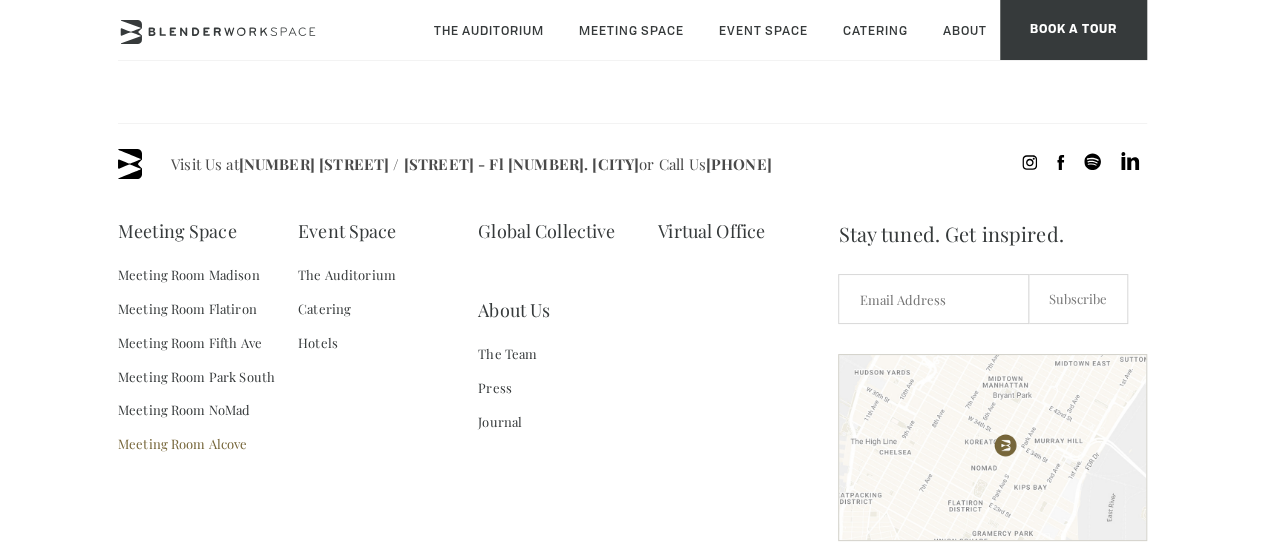 scroll, scrollTop: 2773, scrollLeft: 0, axis: vertical 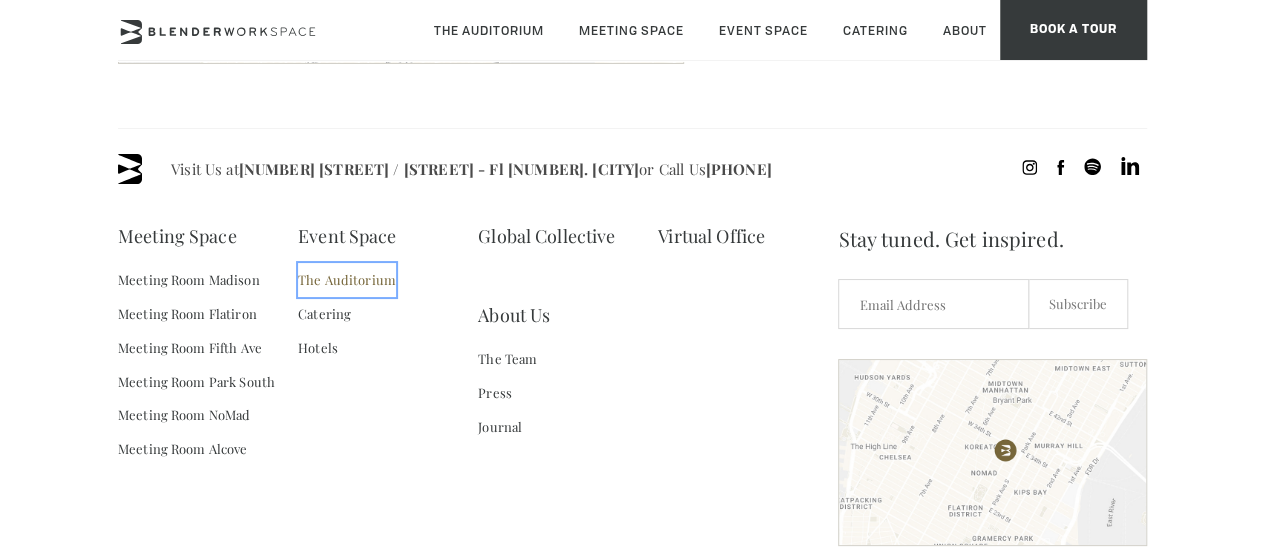 click on "The Auditorium" at bounding box center [347, 280] 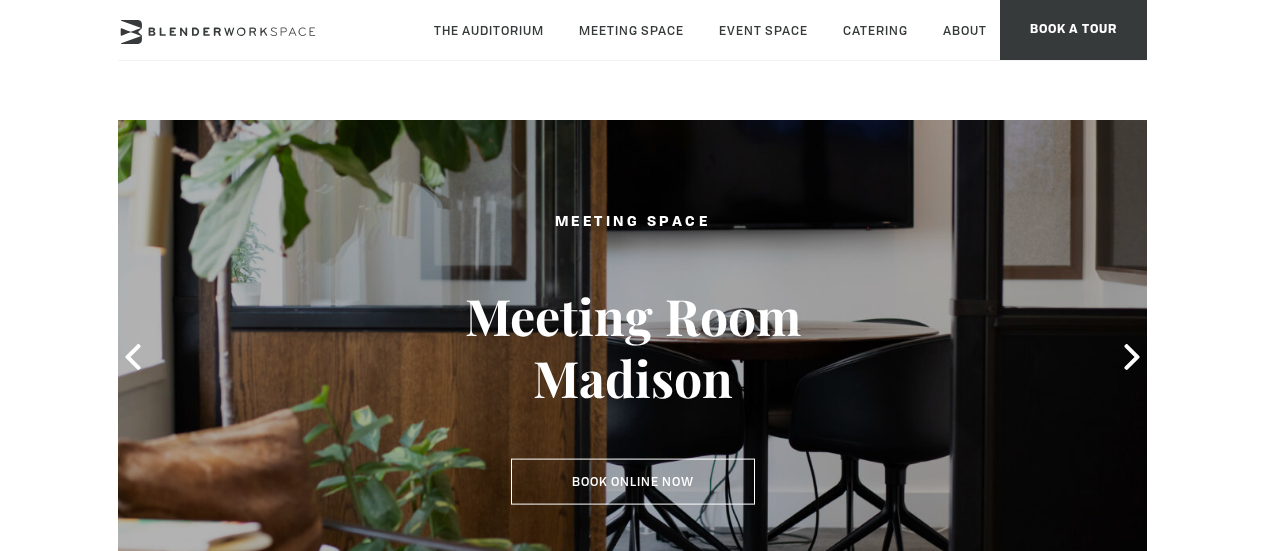 scroll, scrollTop: 0, scrollLeft: 0, axis: both 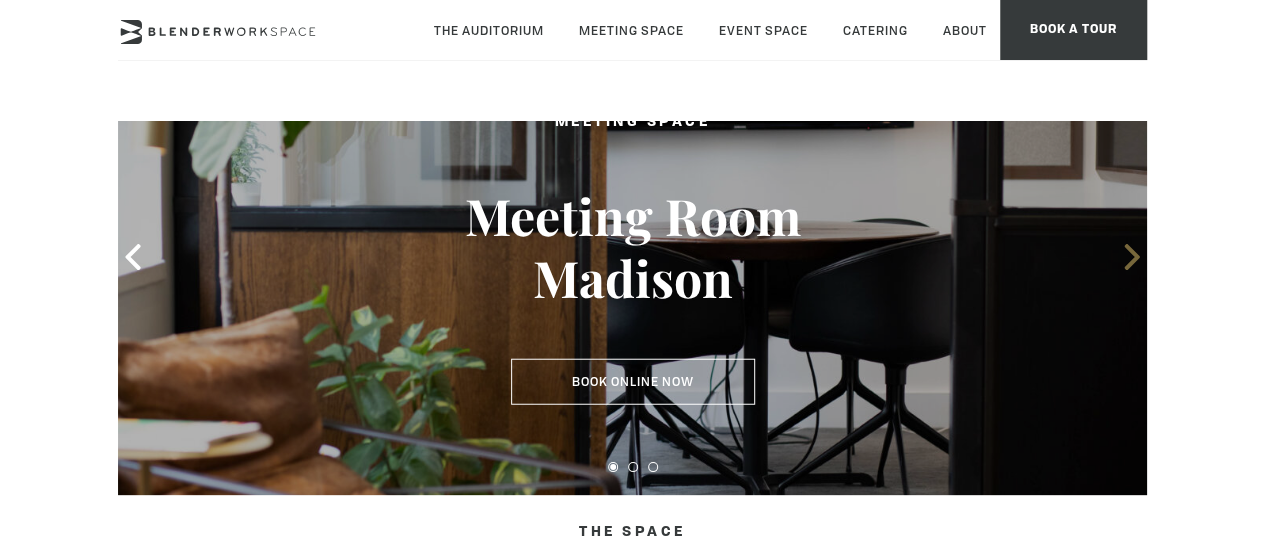 click at bounding box center [1131, 257] 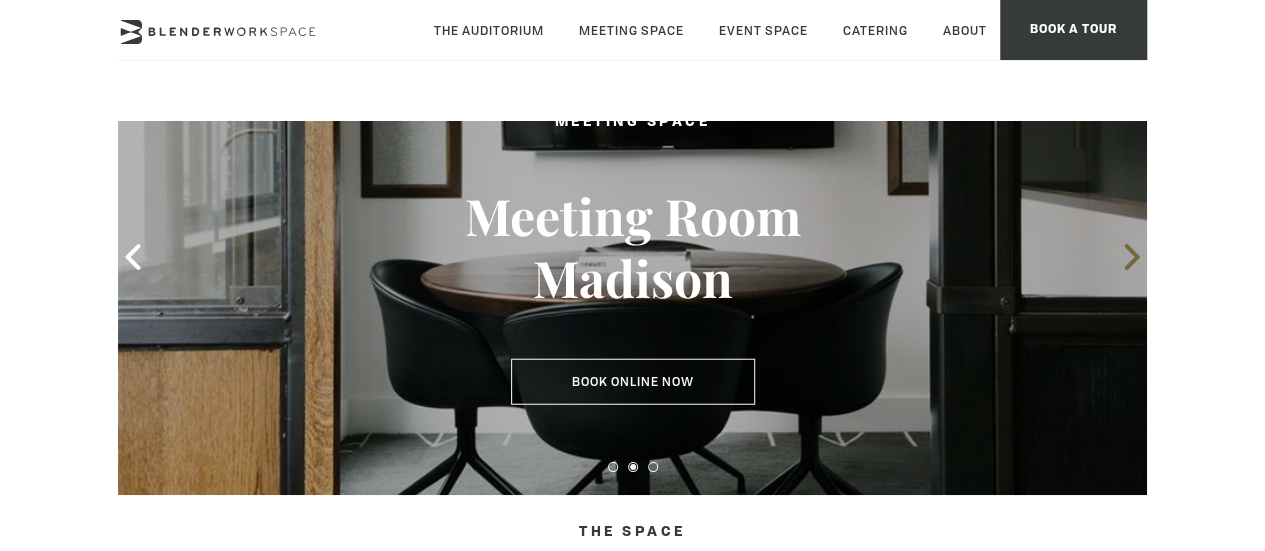 click at bounding box center (1131, 257) 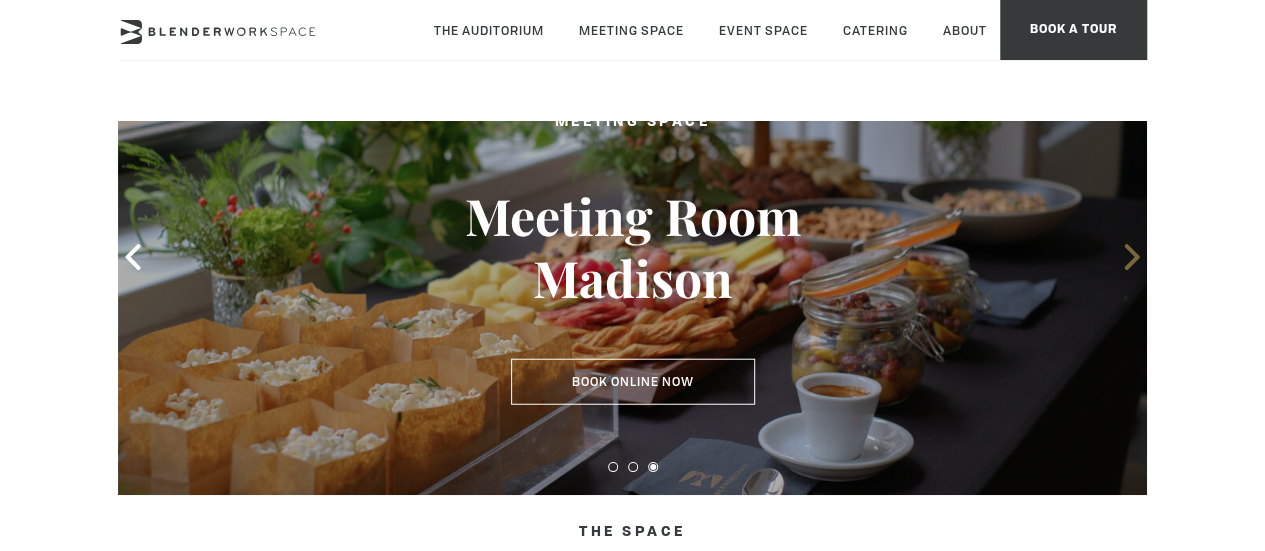 click at bounding box center [1131, 257] 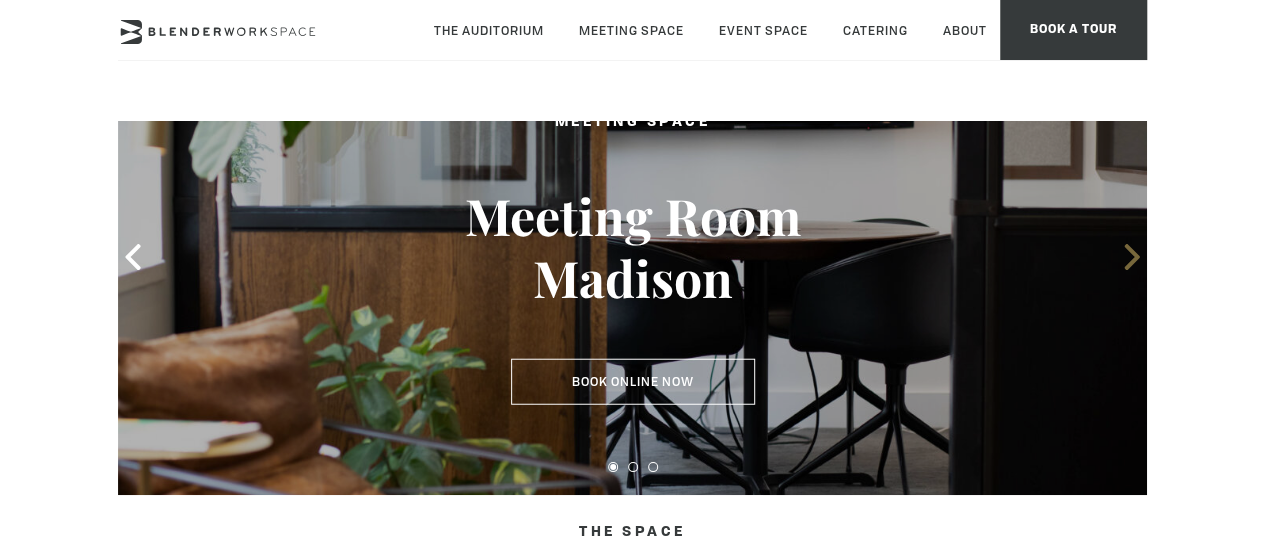 click at bounding box center [1131, 257] 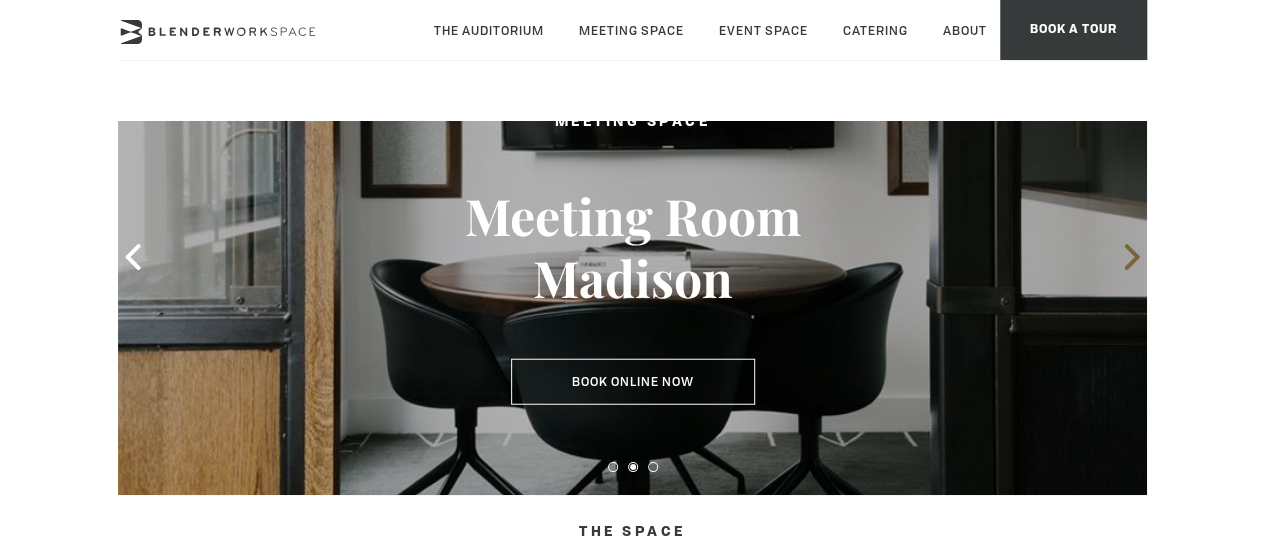 click at bounding box center [1131, 257] 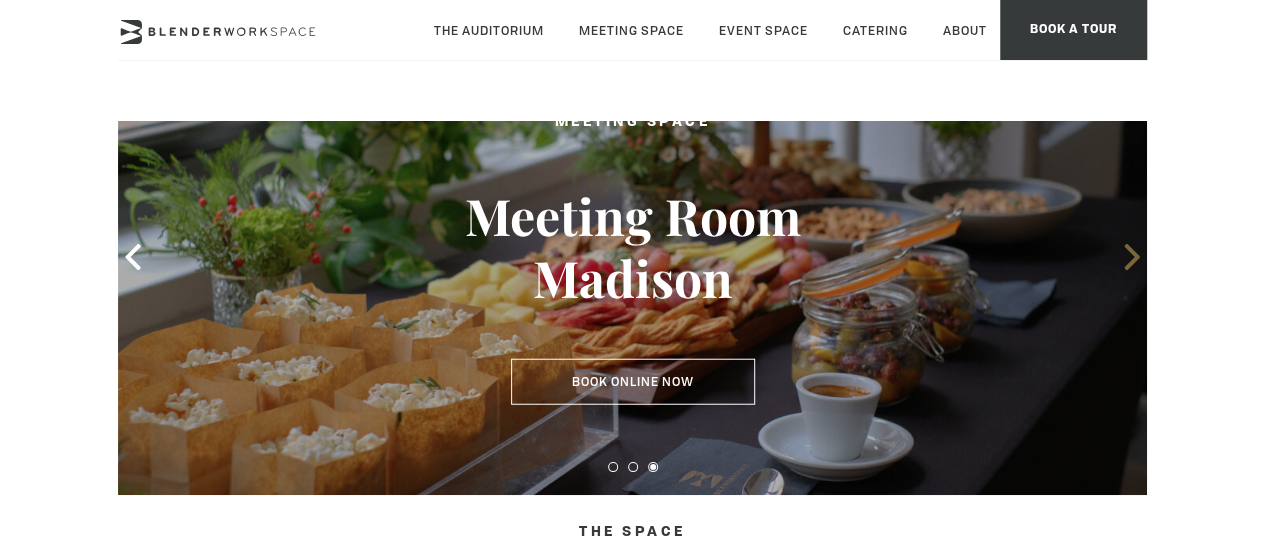 click at bounding box center (1131, 257) 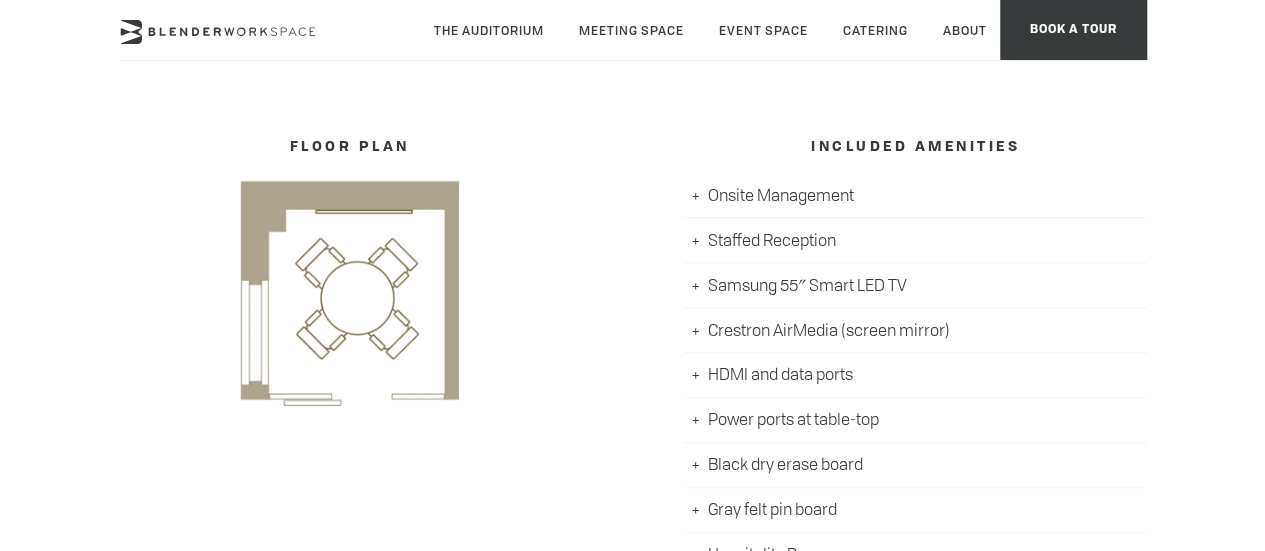 scroll, scrollTop: 0, scrollLeft: 0, axis: both 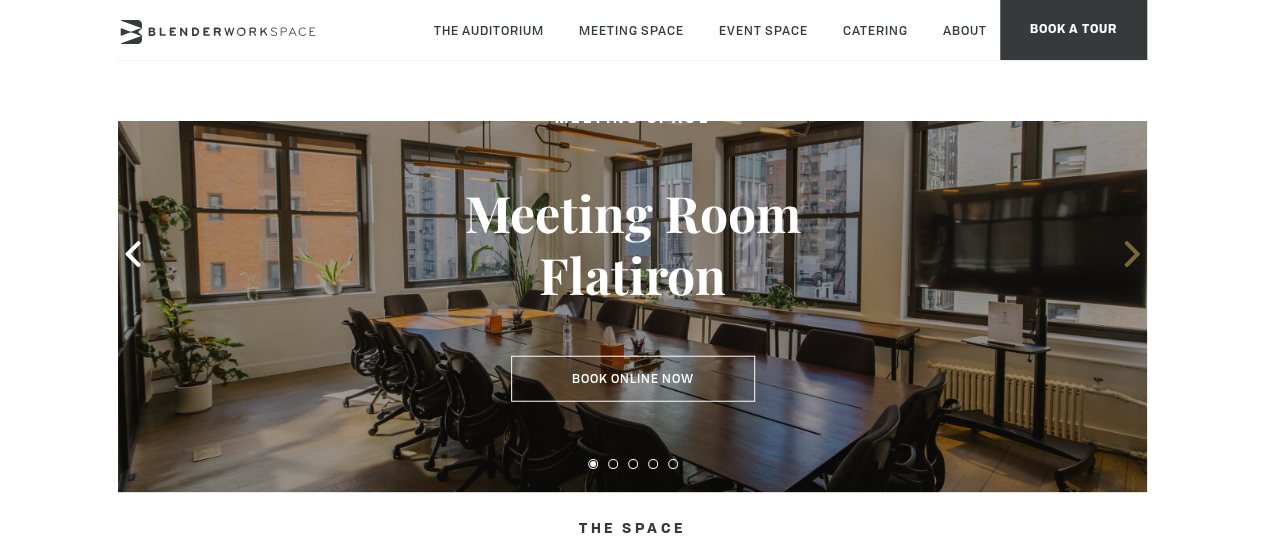 click at bounding box center (1132, 254) 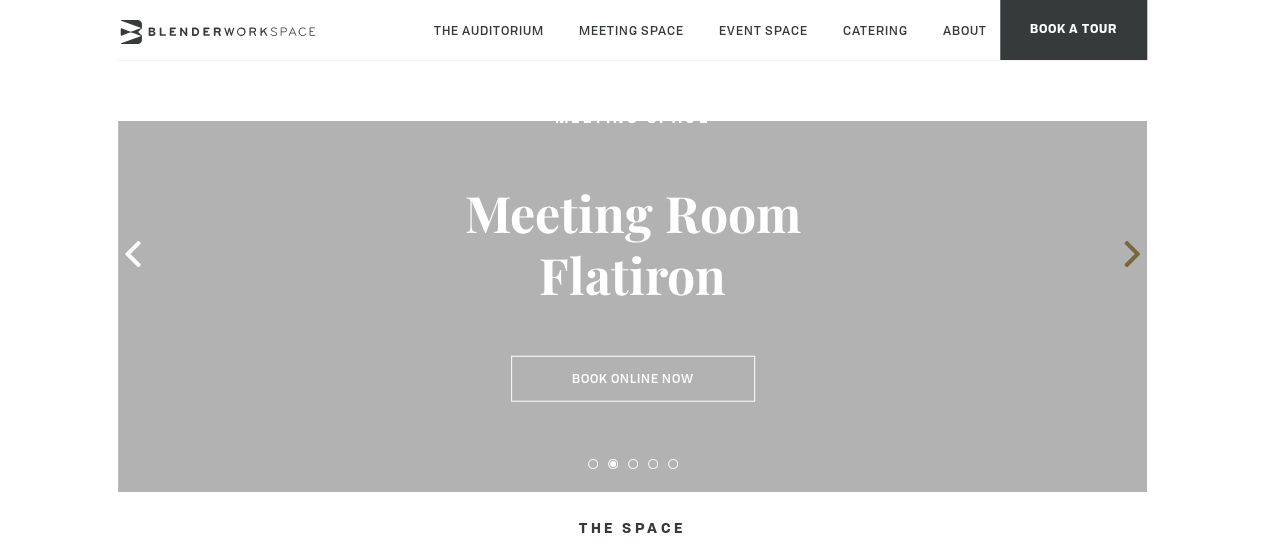 click at bounding box center (1132, 254) 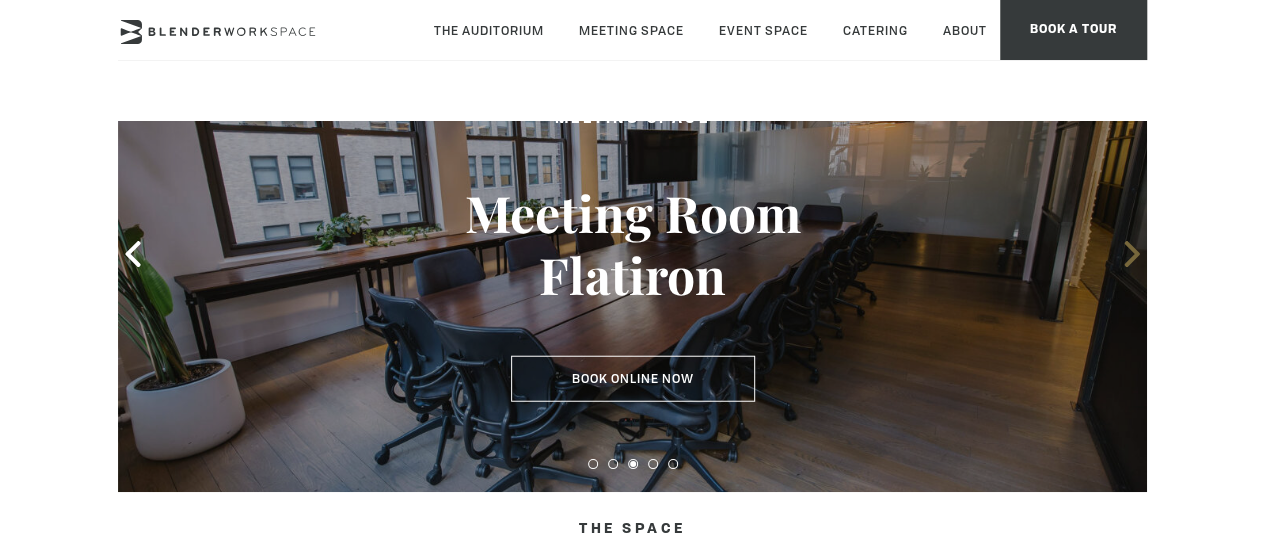 click at bounding box center [1132, 254] 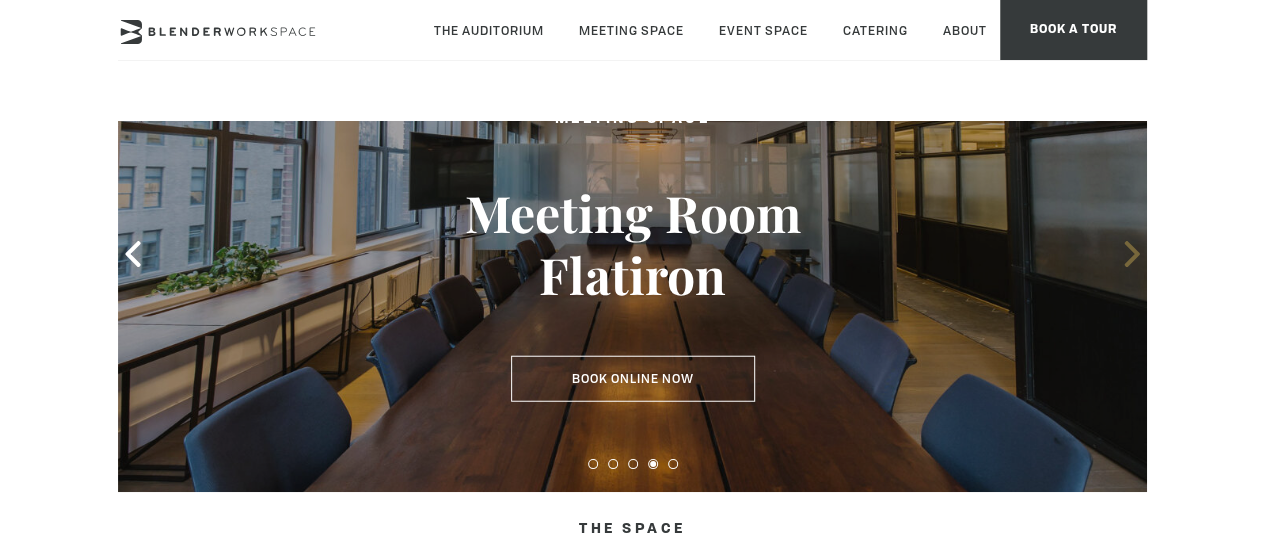 click at bounding box center (1132, 254) 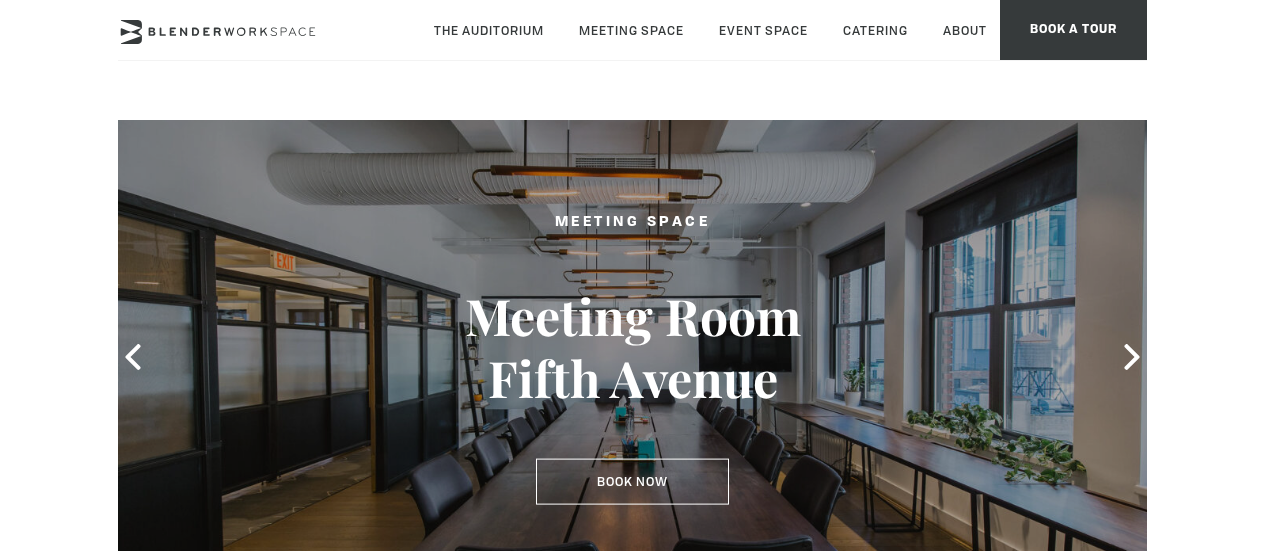 scroll, scrollTop: 0, scrollLeft: 0, axis: both 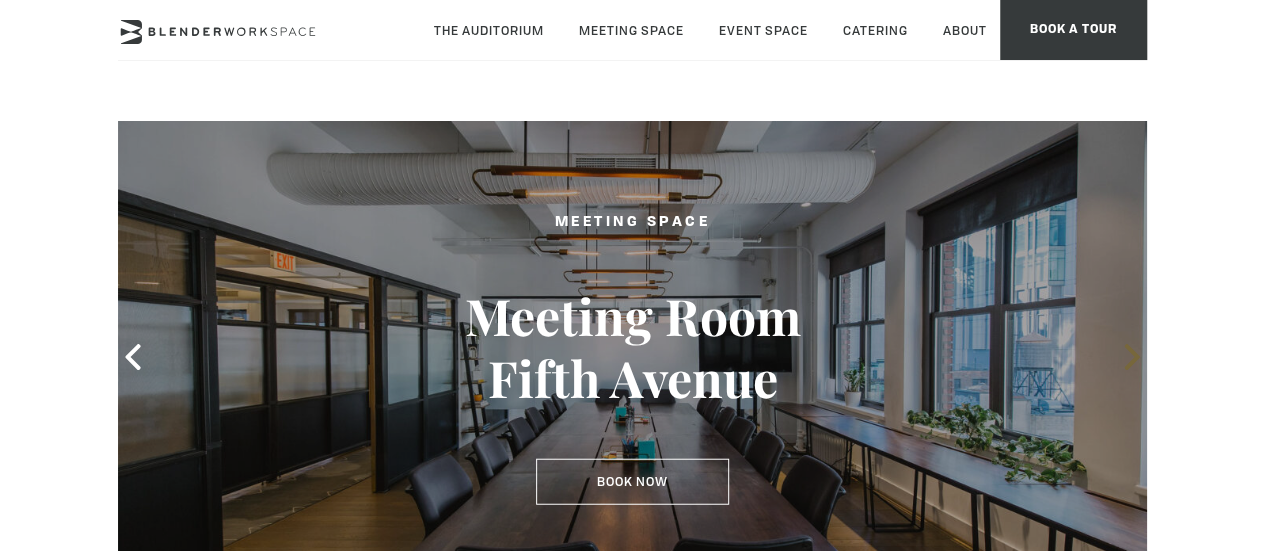 click at bounding box center (1132, 357) 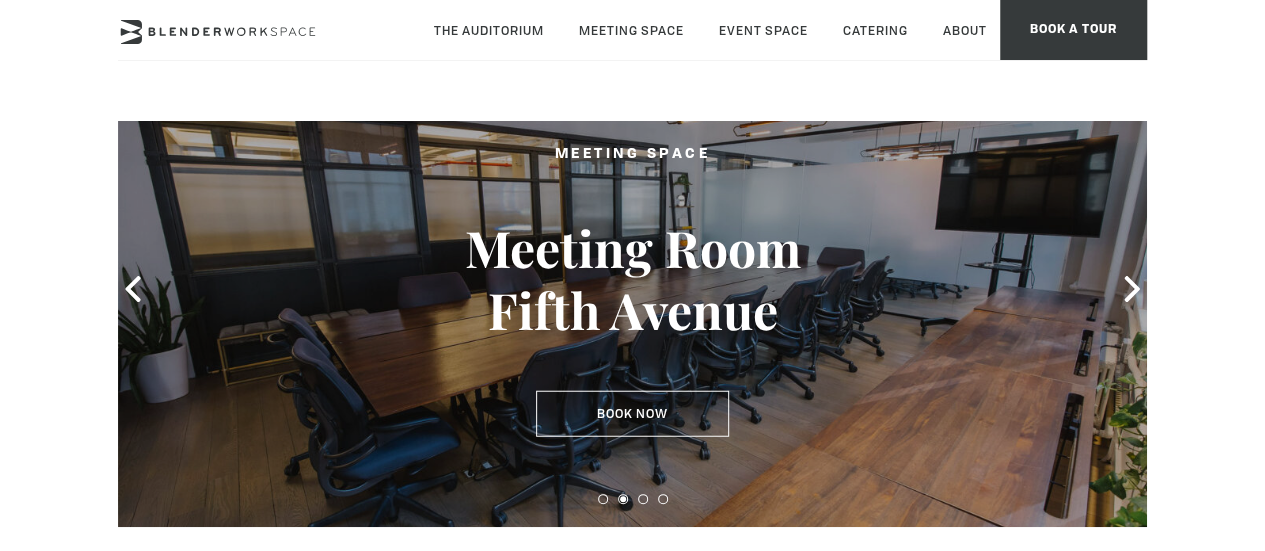 scroll, scrollTop: 100, scrollLeft: 0, axis: vertical 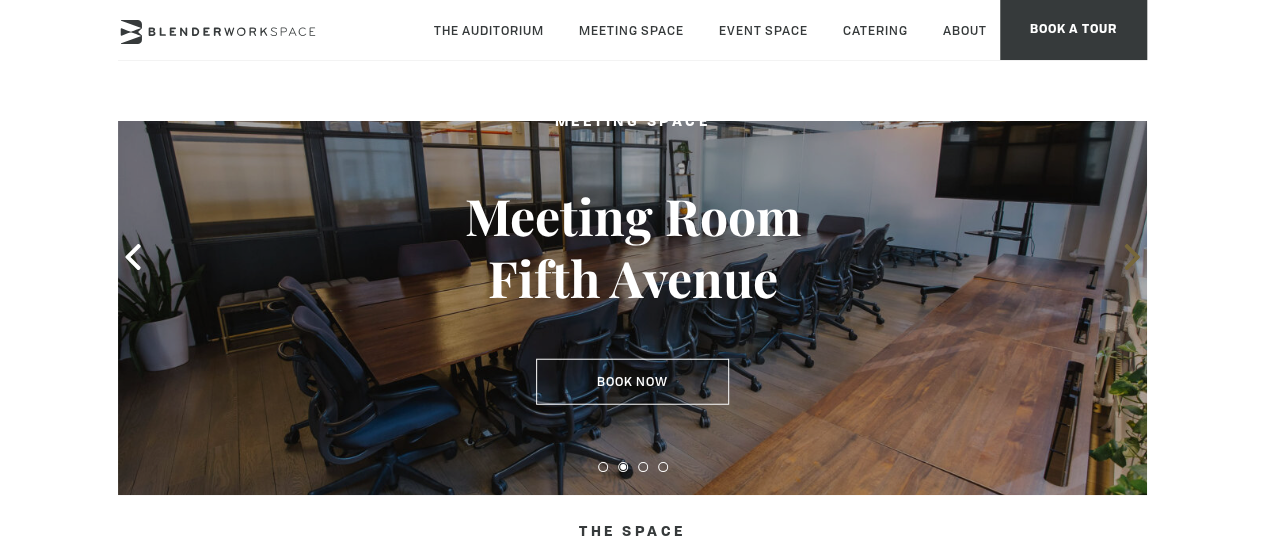 click at bounding box center (1131, 257) 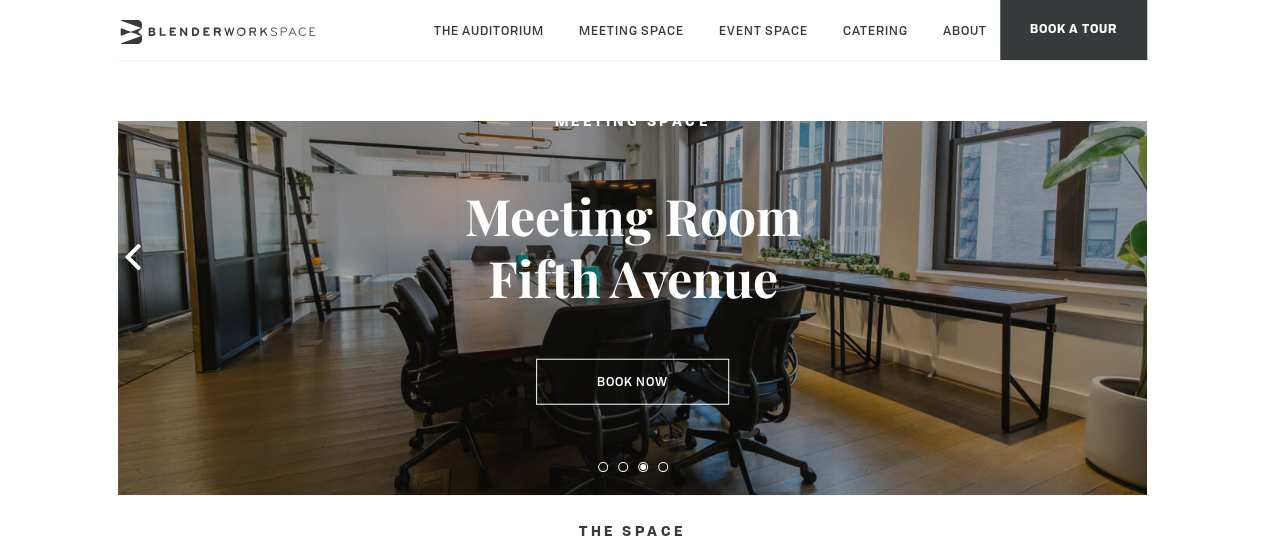 click at bounding box center (1131, 257) 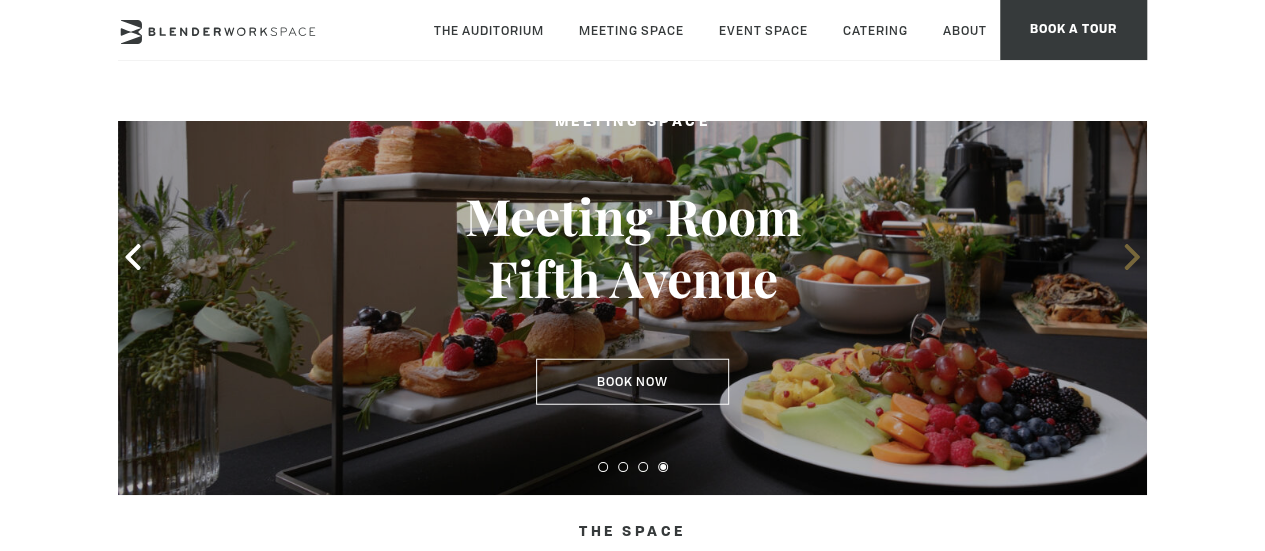 click at bounding box center [1131, 257] 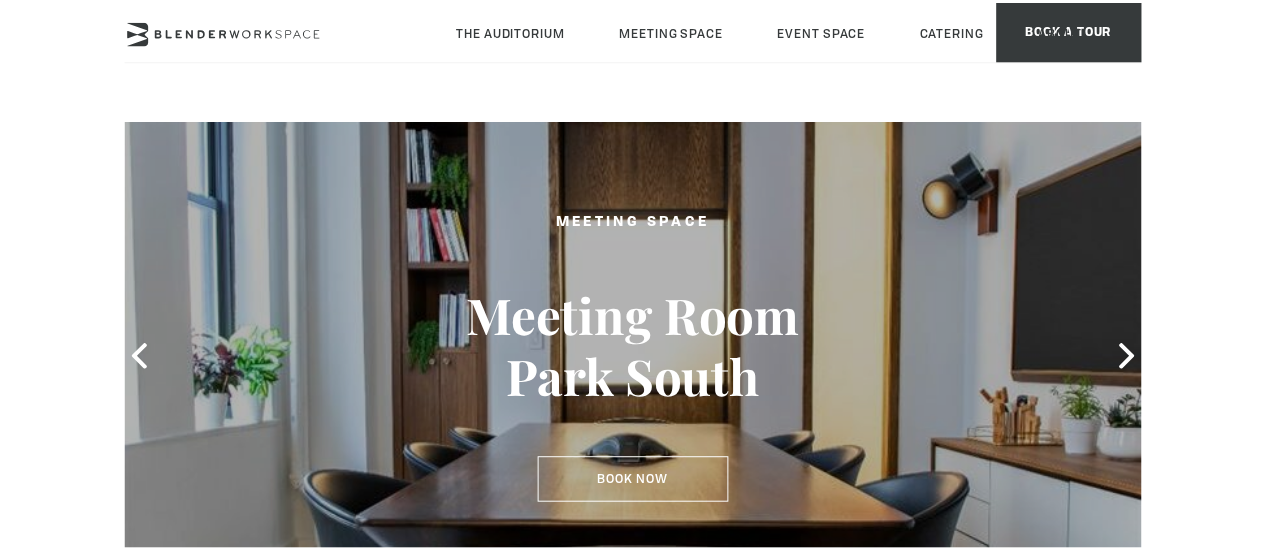 scroll, scrollTop: 0, scrollLeft: 0, axis: both 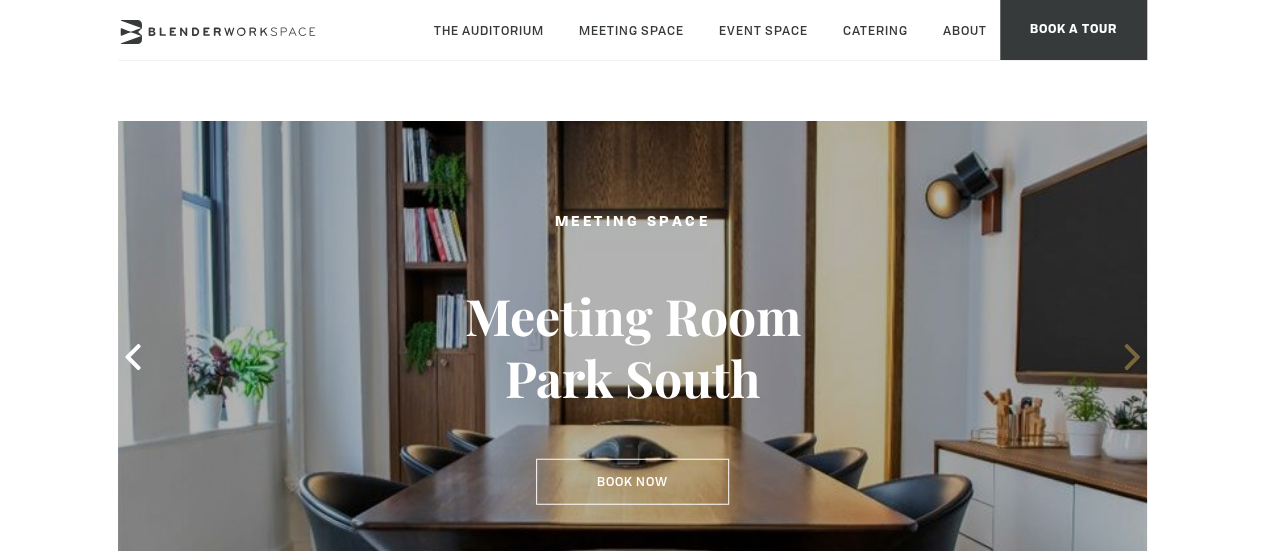 click at bounding box center [1132, 357] 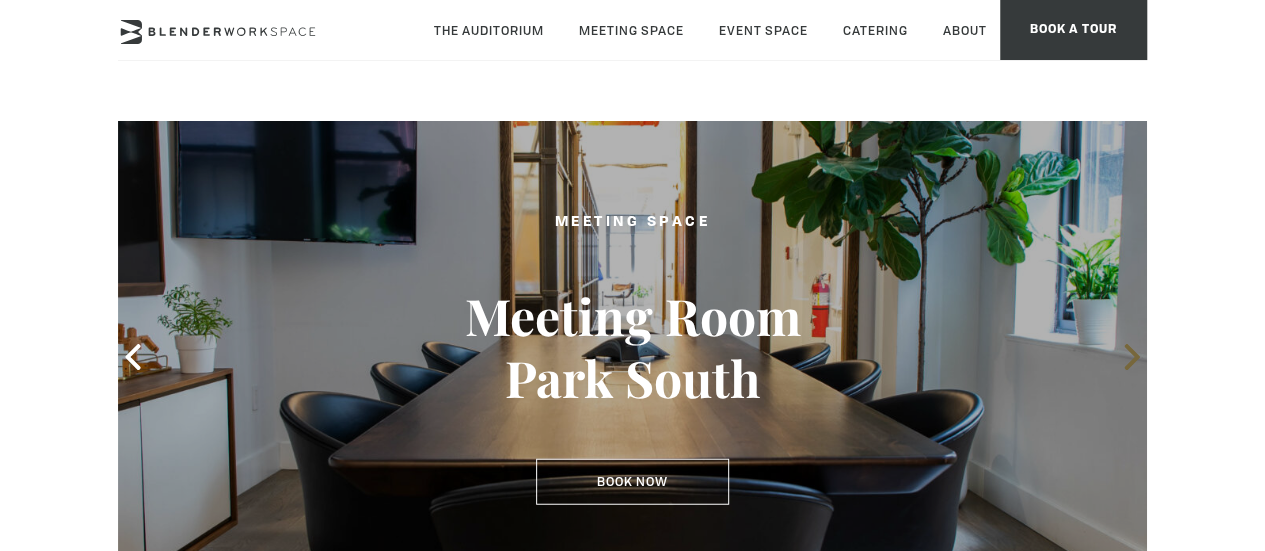 click at bounding box center (1132, 357) 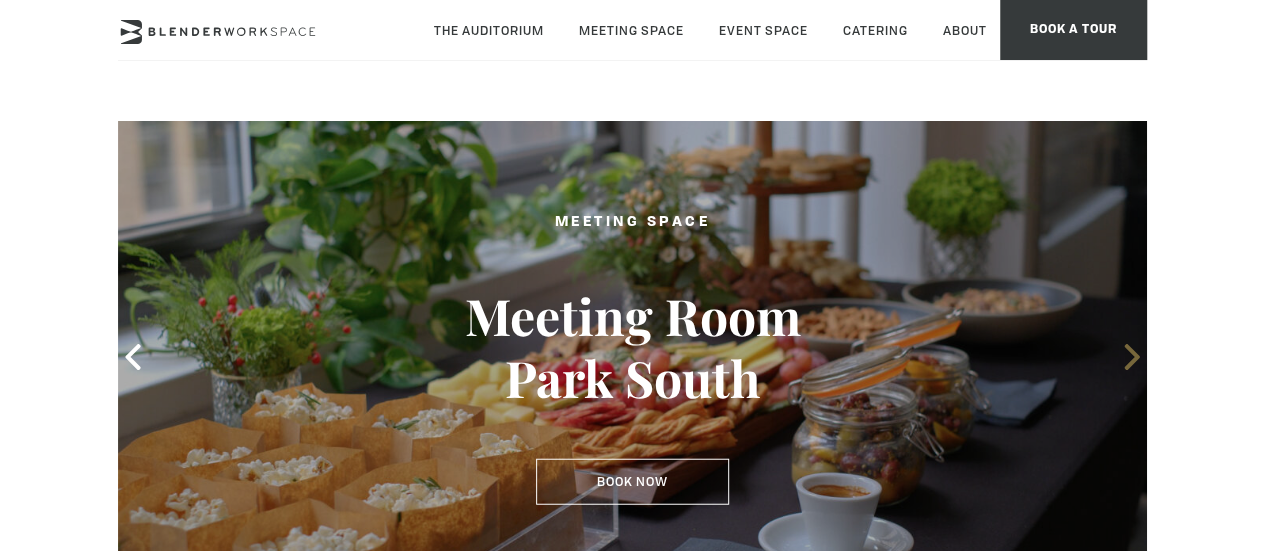 click at bounding box center [1132, 357] 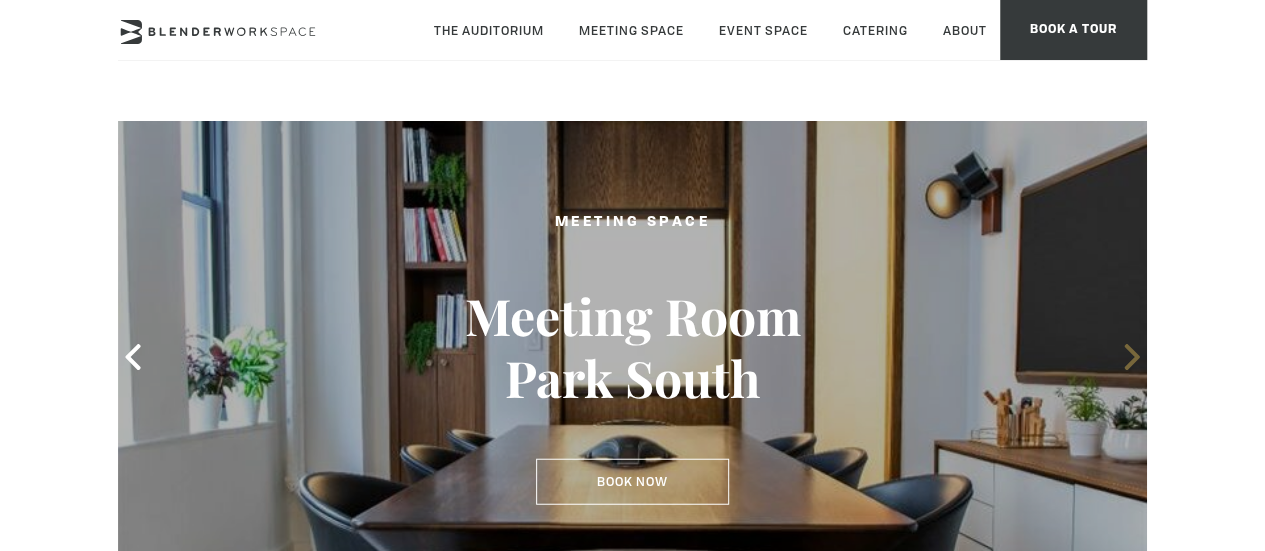 click at bounding box center (1132, 357) 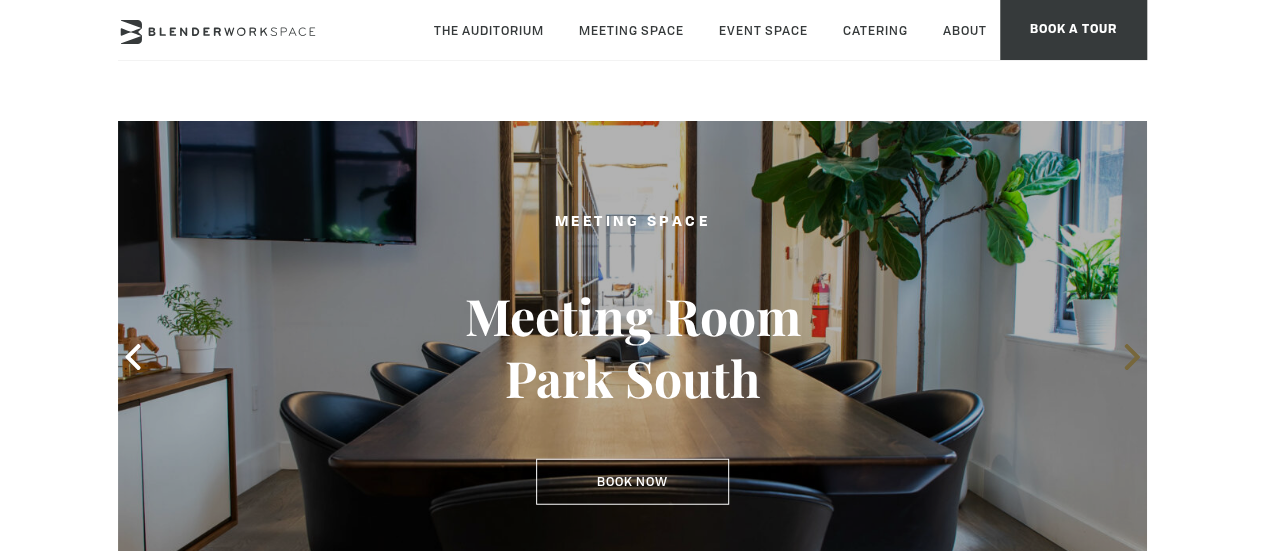 click at bounding box center [1132, 357] 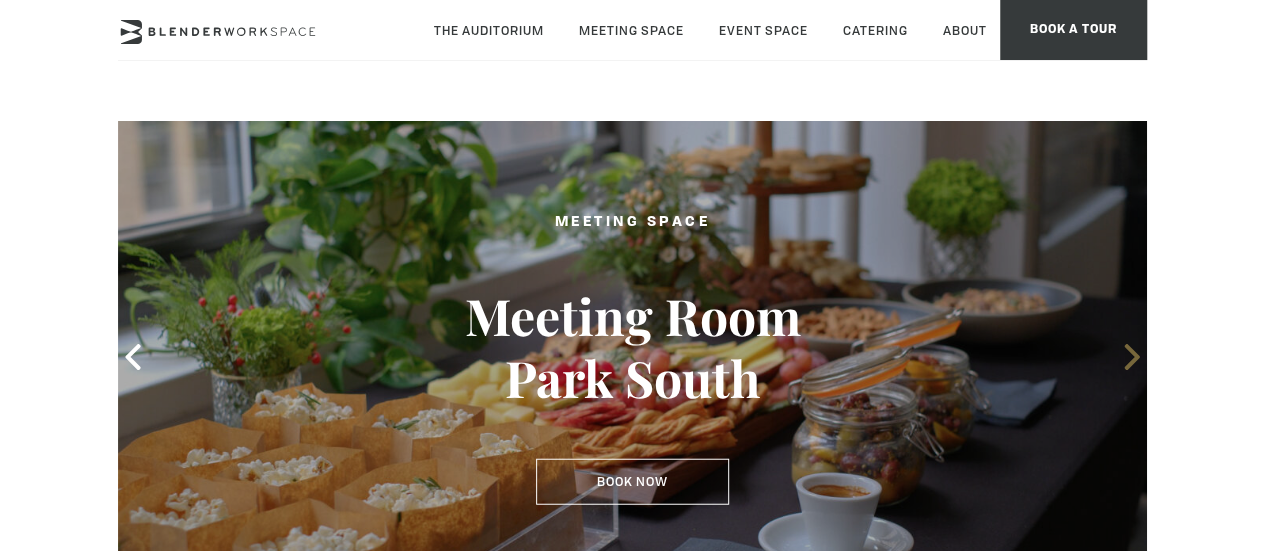 click at bounding box center [1132, 357] 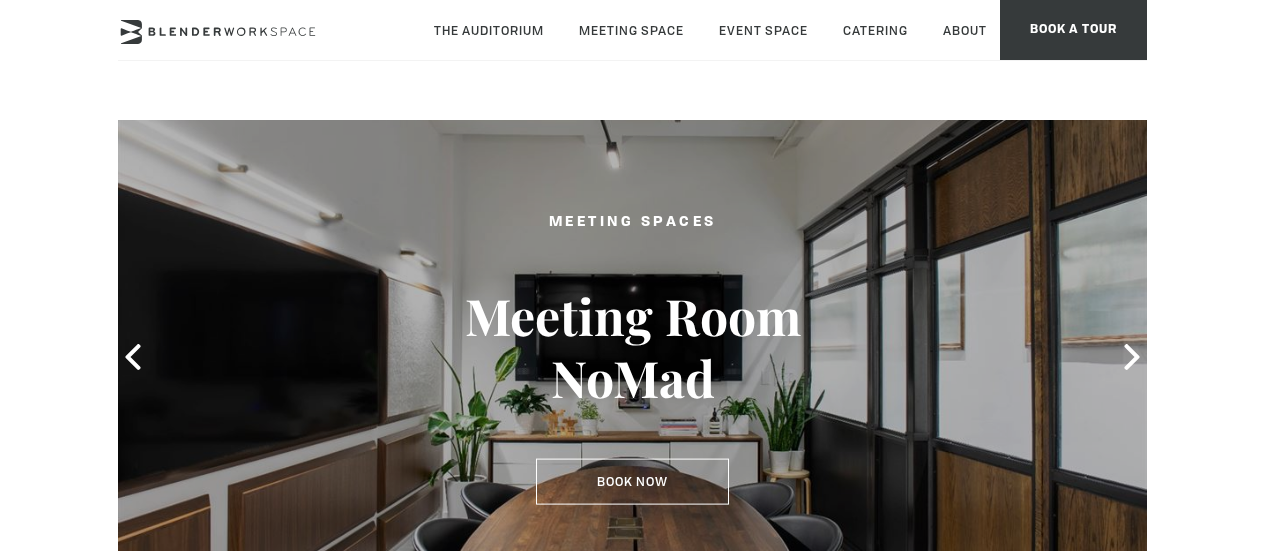 scroll, scrollTop: 0, scrollLeft: 0, axis: both 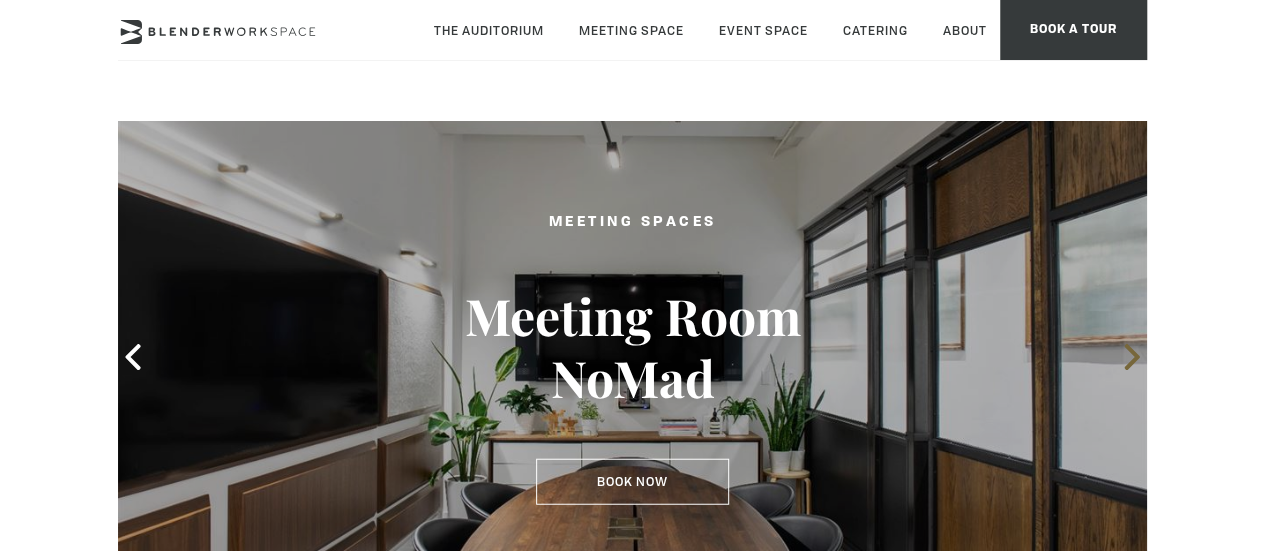 click at bounding box center [1131, 357] 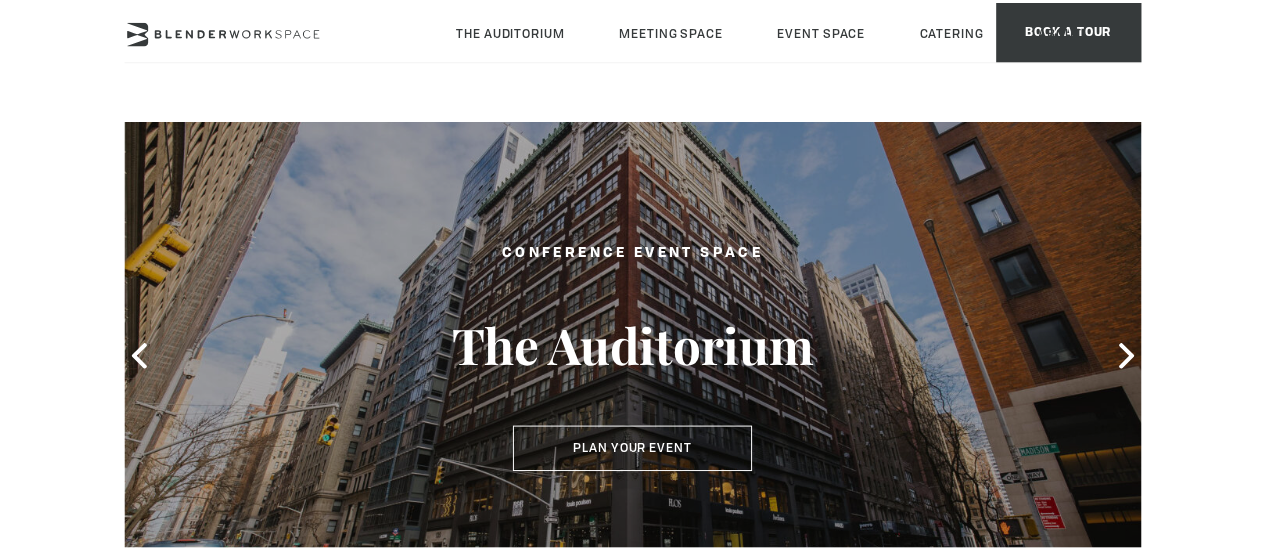 scroll, scrollTop: 0, scrollLeft: 0, axis: both 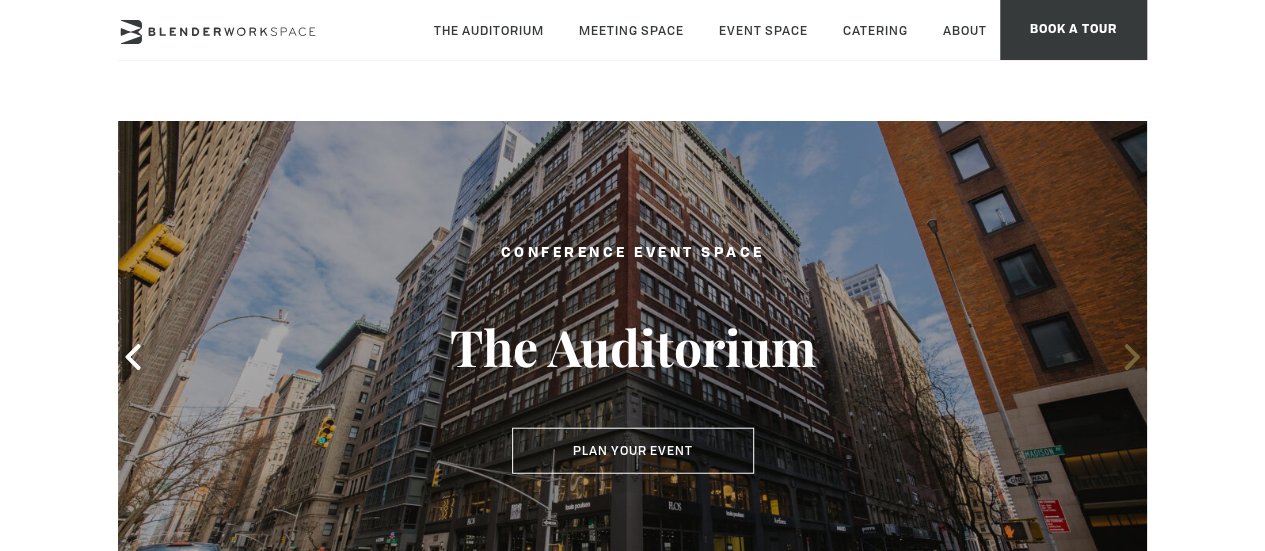 click at bounding box center (1132, 357) 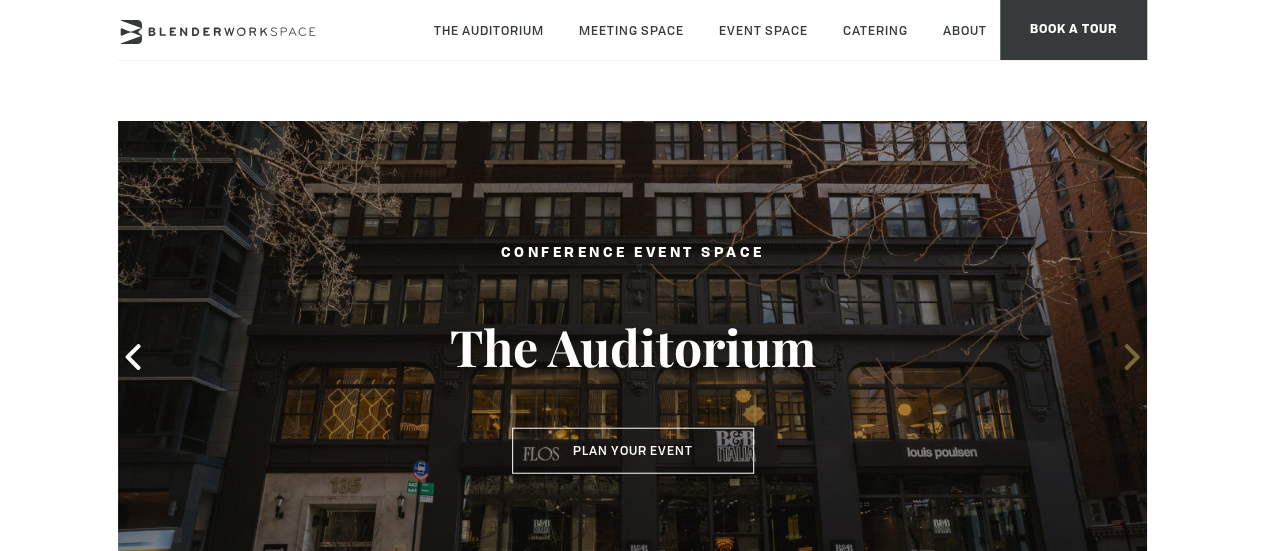 click at bounding box center [1132, 357] 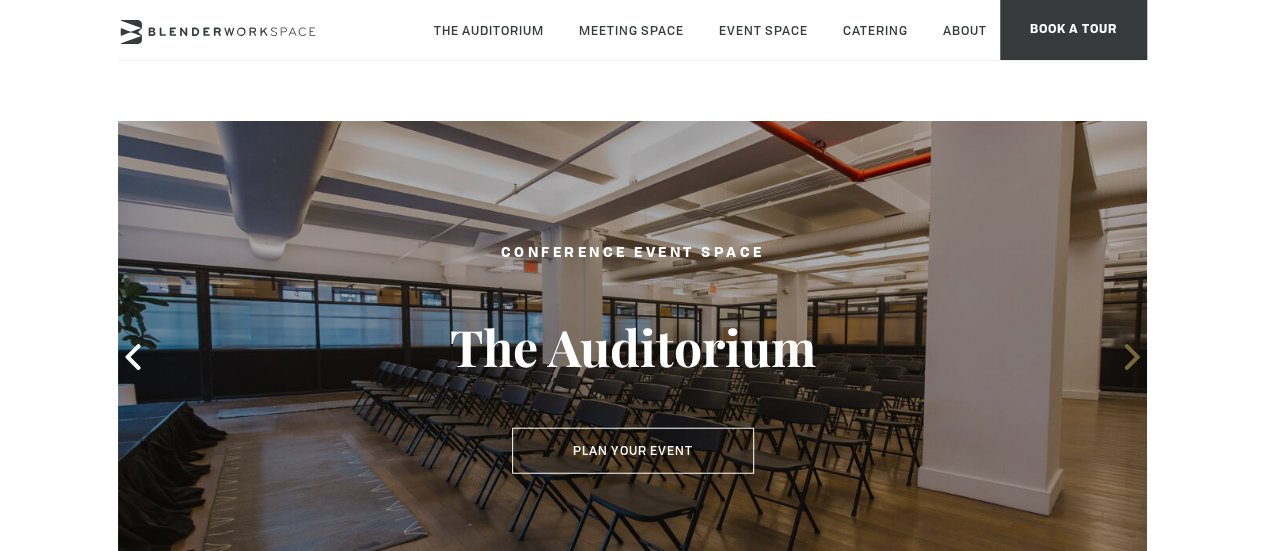 click at bounding box center (1132, 357) 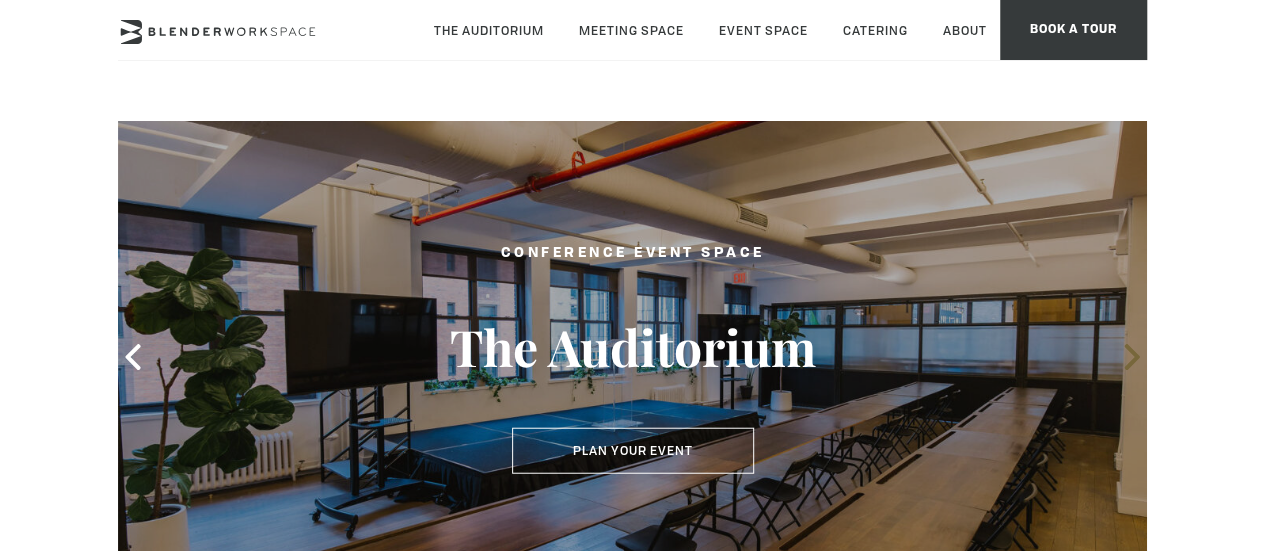 click at bounding box center (1132, 357) 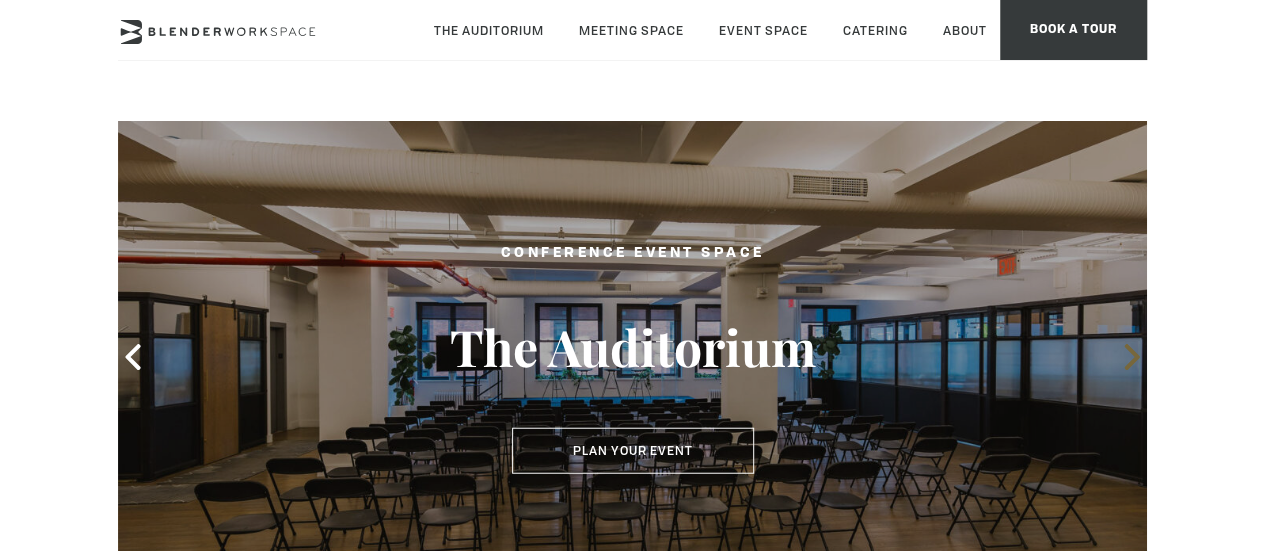 click at bounding box center (1132, 357) 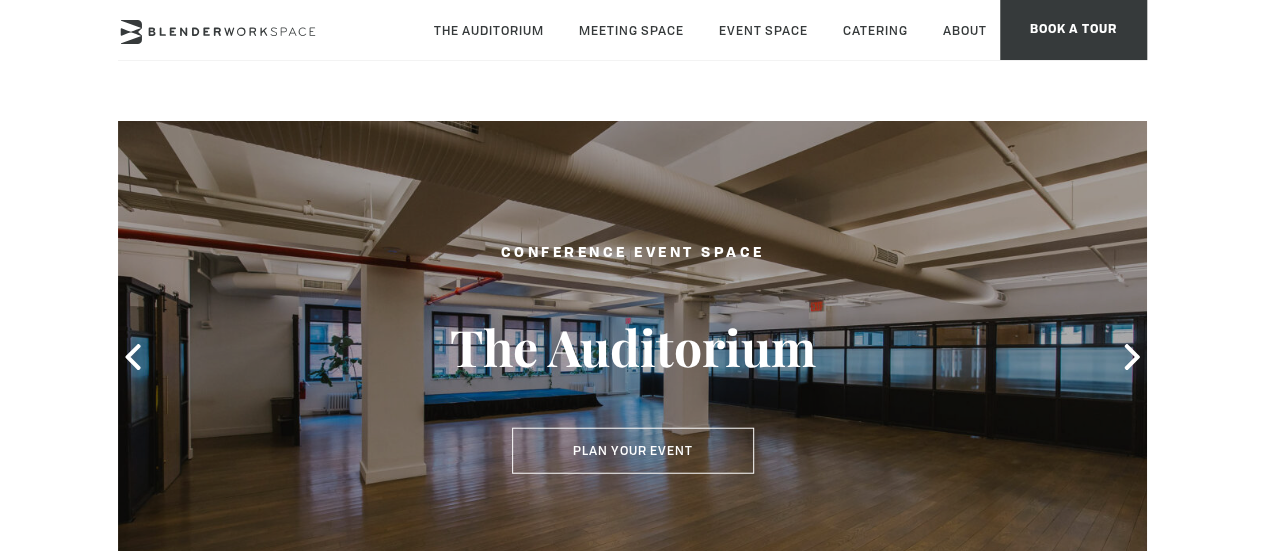 drag, startPoint x: 1130, startPoint y: 355, endPoint x: 1119, endPoint y: 413, distance: 59.03389 